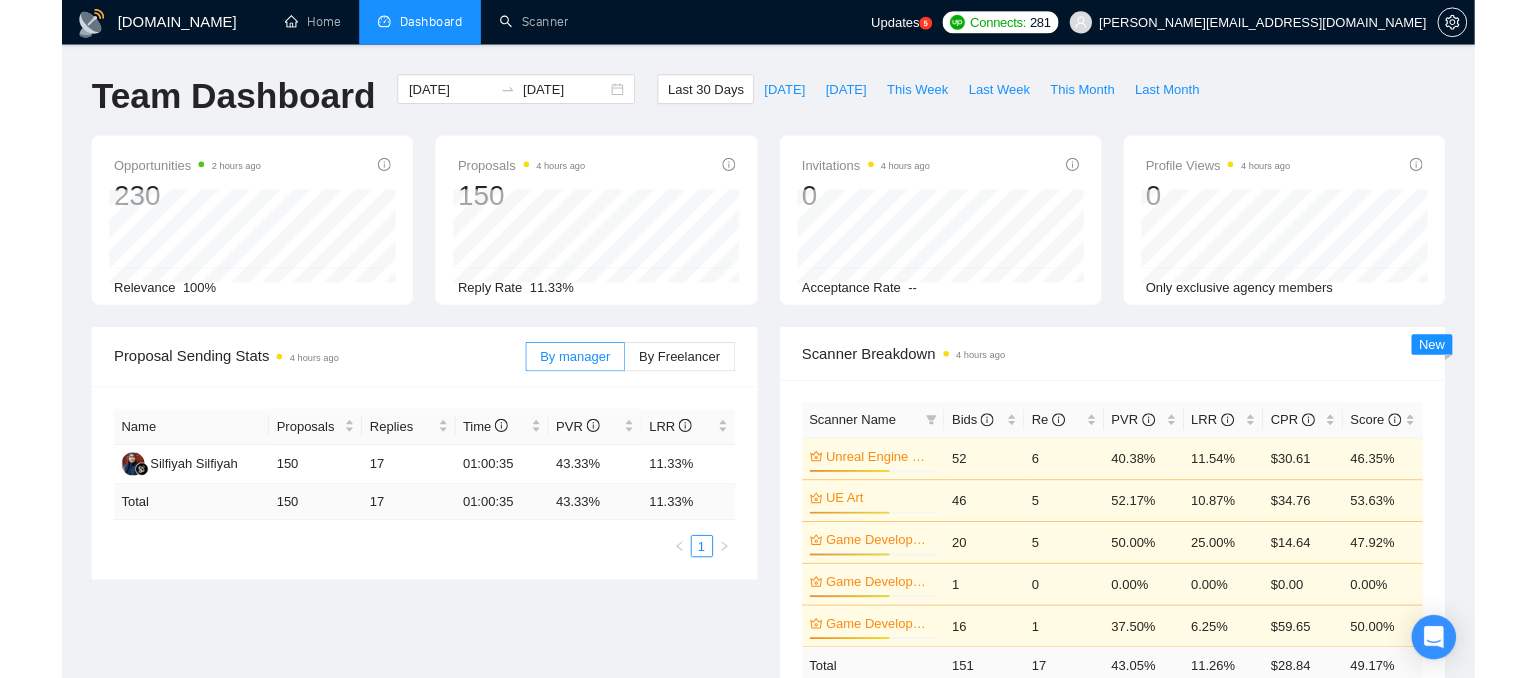 scroll, scrollTop: 0, scrollLeft: 0, axis: both 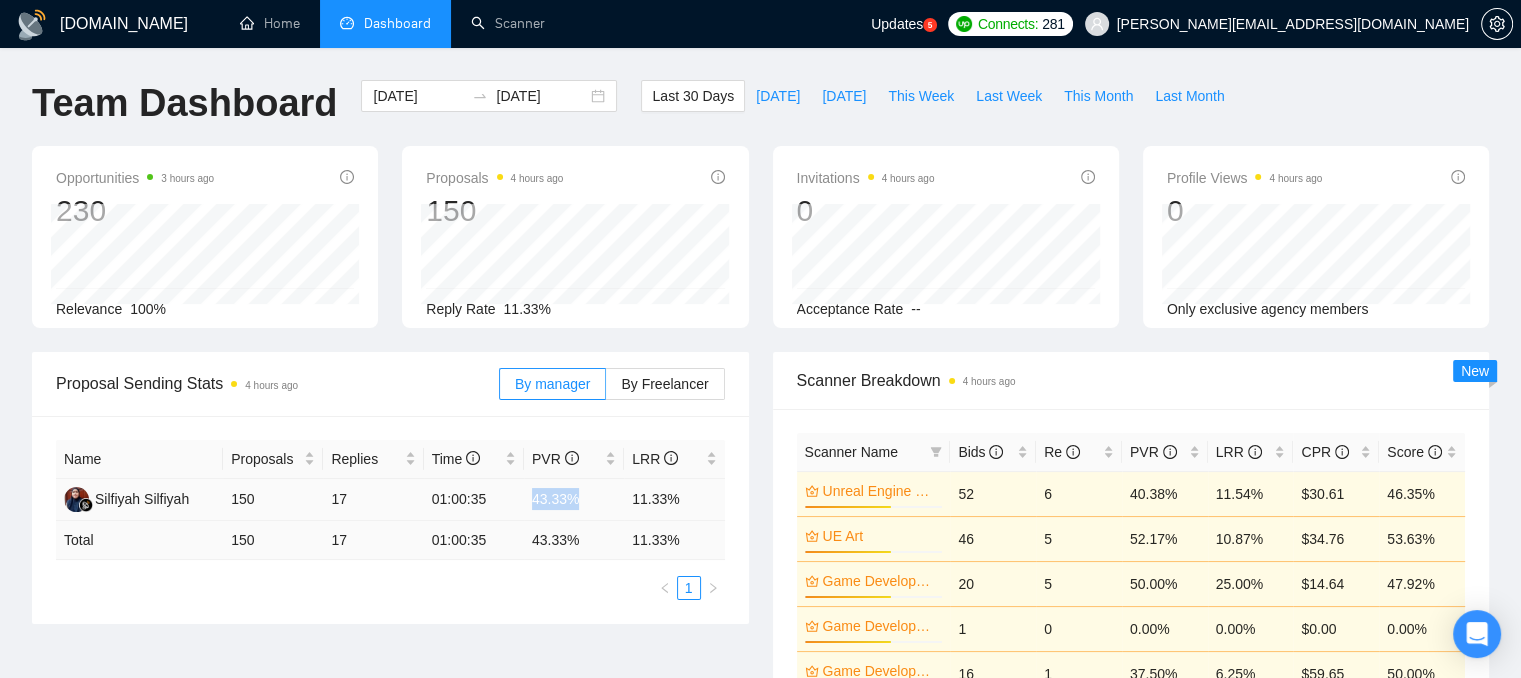 drag, startPoint x: 533, startPoint y: 499, endPoint x: 577, endPoint y: 501, distance: 44.04543 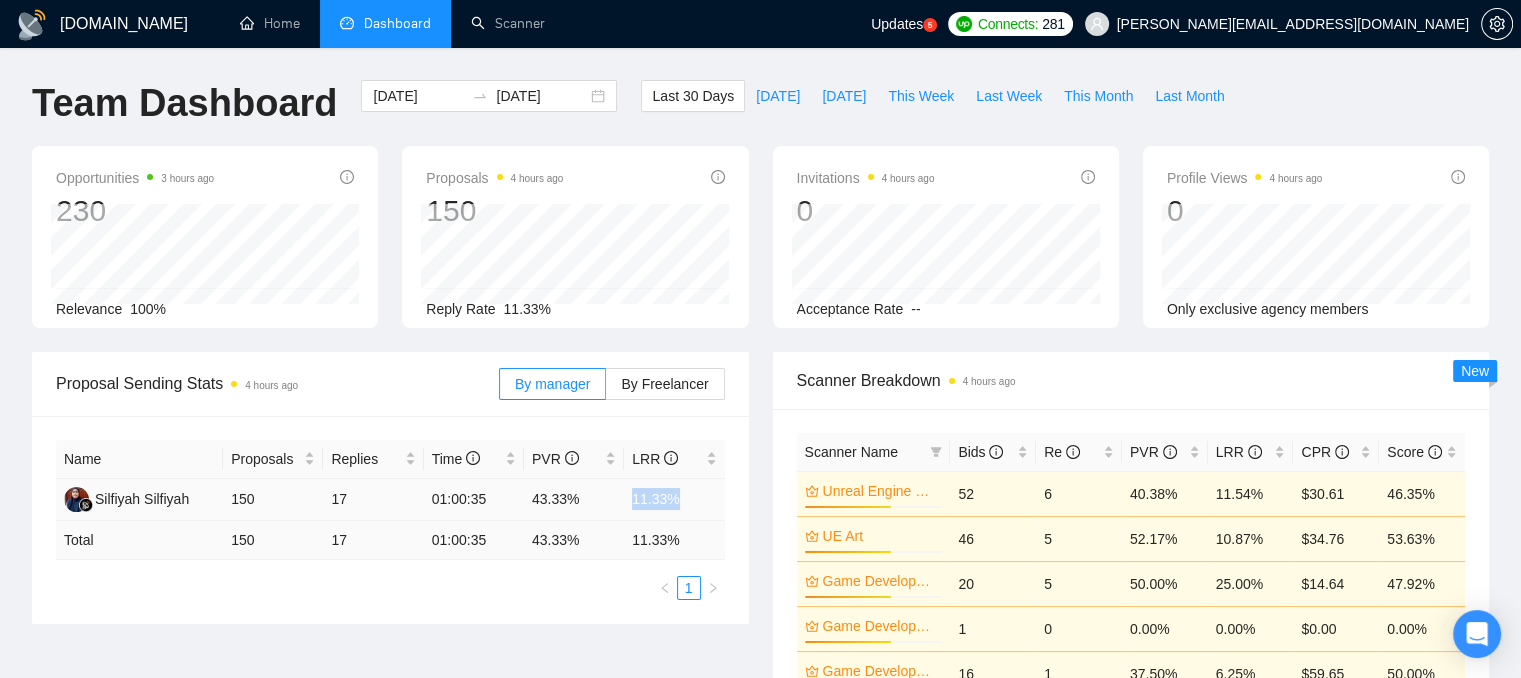 drag, startPoint x: 679, startPoint y: 497, endPoint x: 628, endPoint y: 497, distance: 51 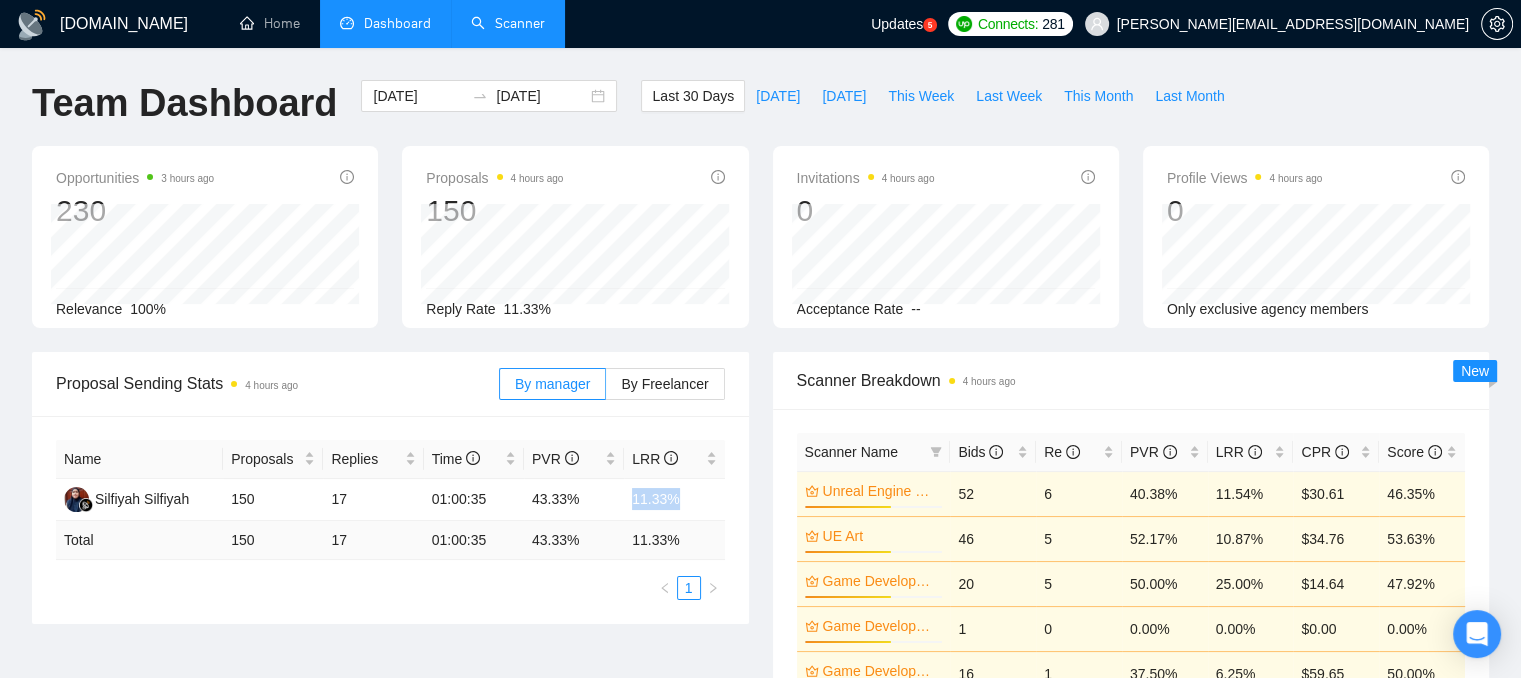 click on "Scanner" at bounding box center [508, 23] 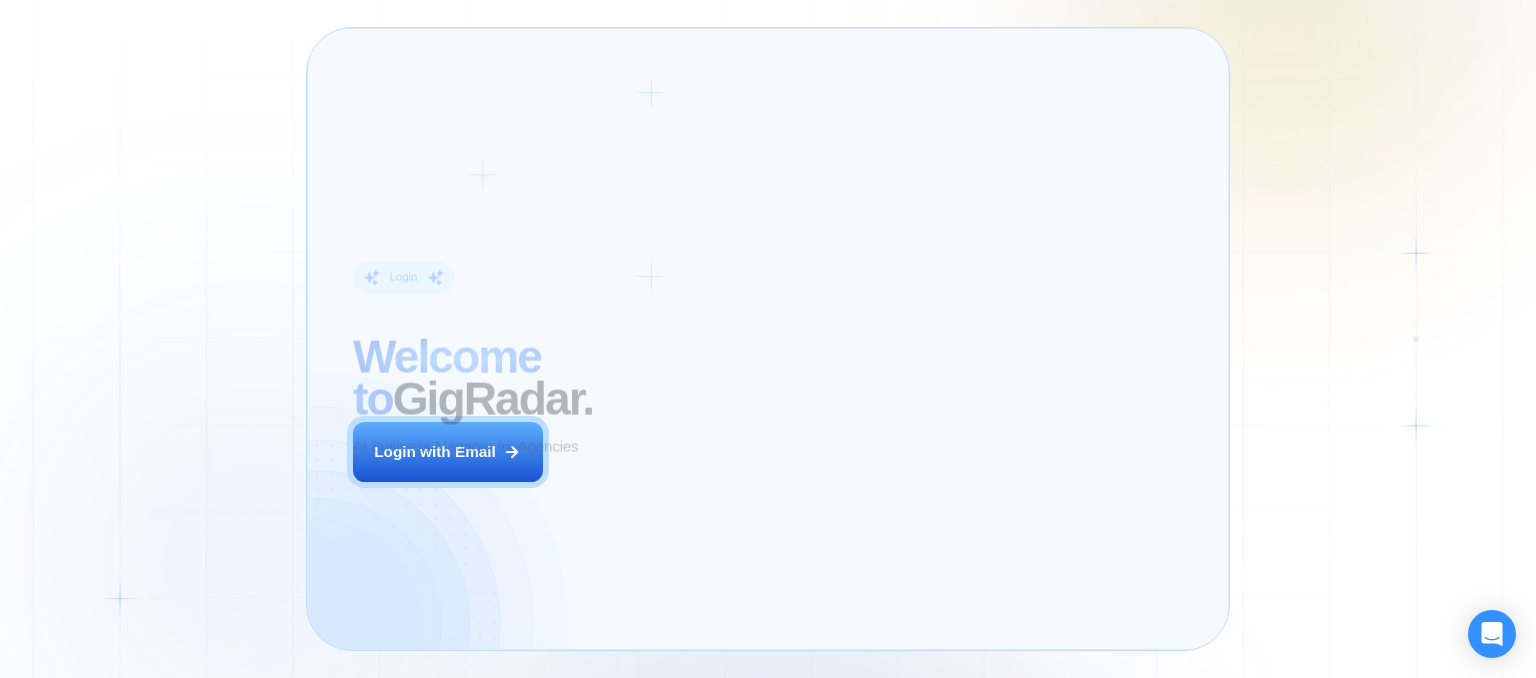 scroll, scrollTop: 0, scrollLeft: 0, axis: both 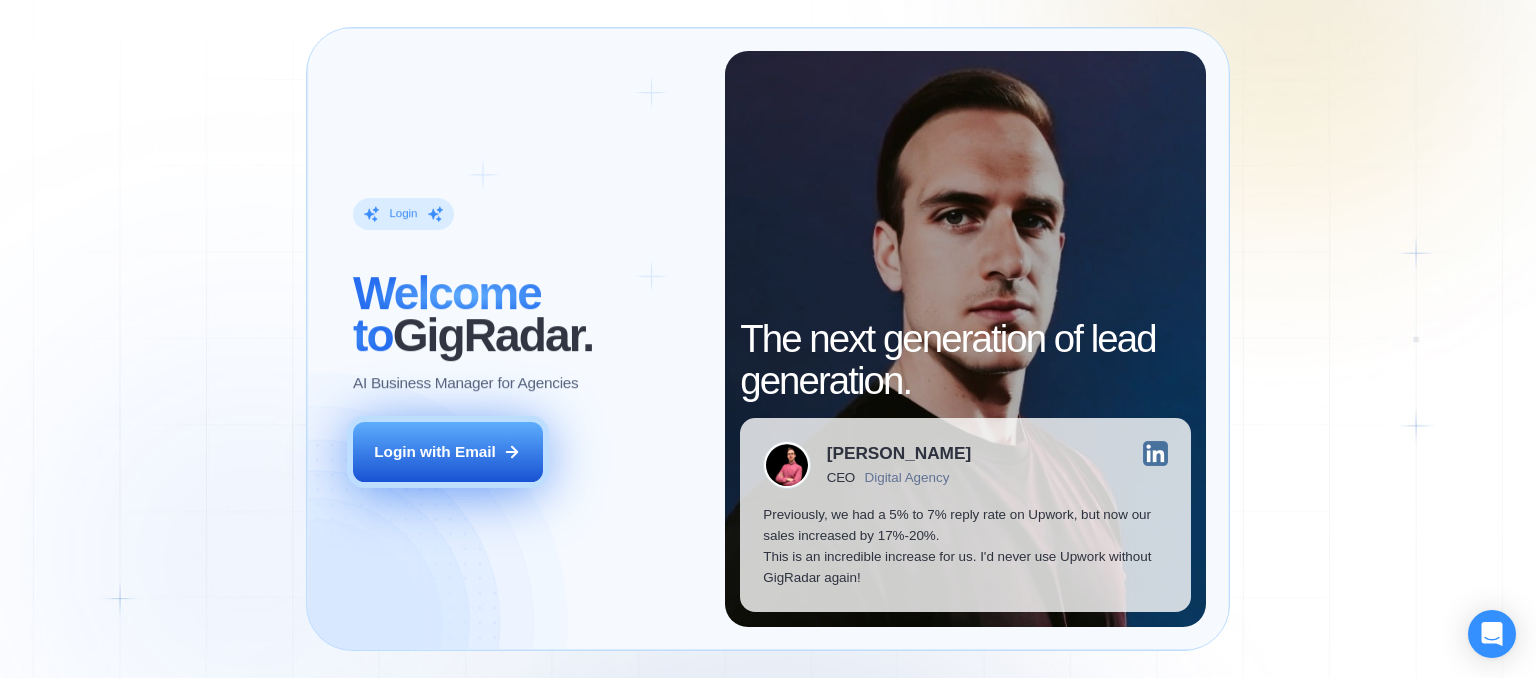 click on "Login with Email" at bounding box center (435, 451) 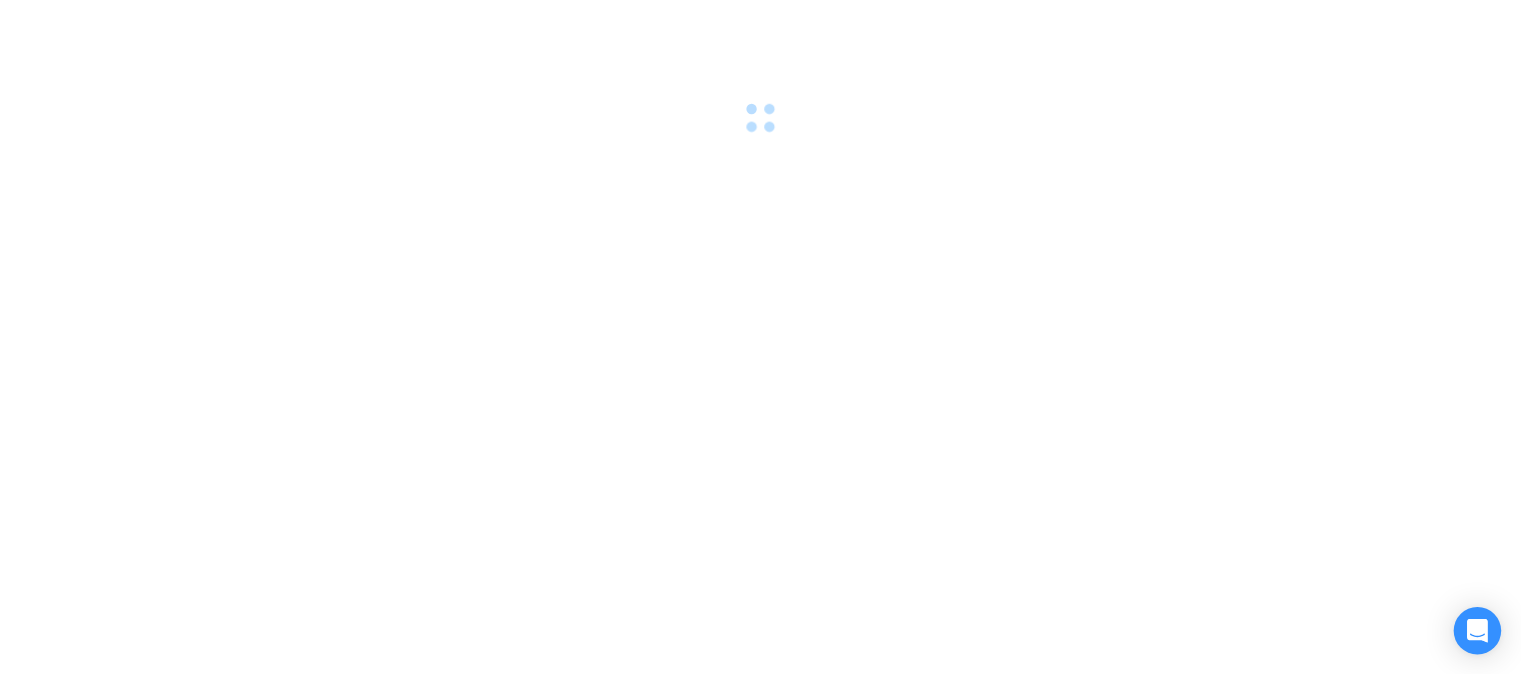 scroll, scrollTop: 0, scrollLeft: 0, axis: both 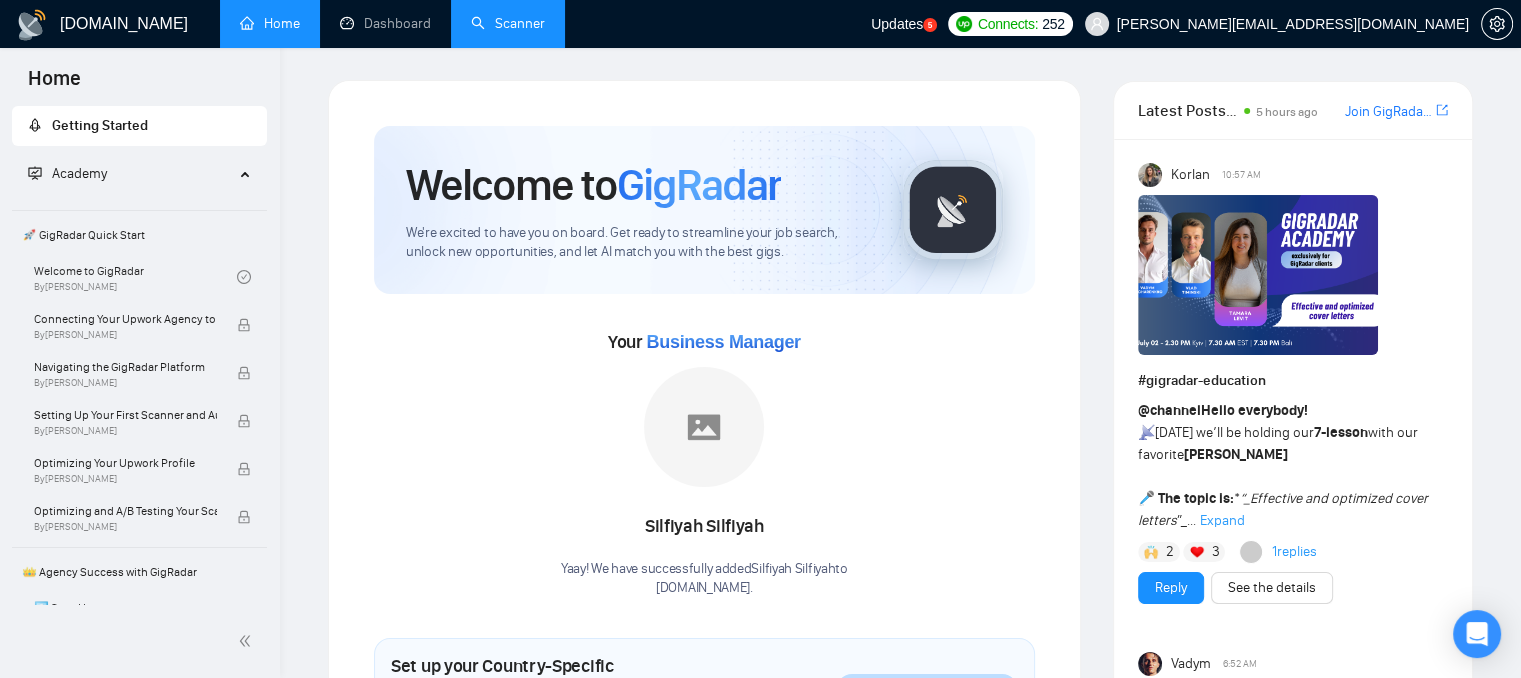 click on "Scanner" at bounding box center [508, 23] 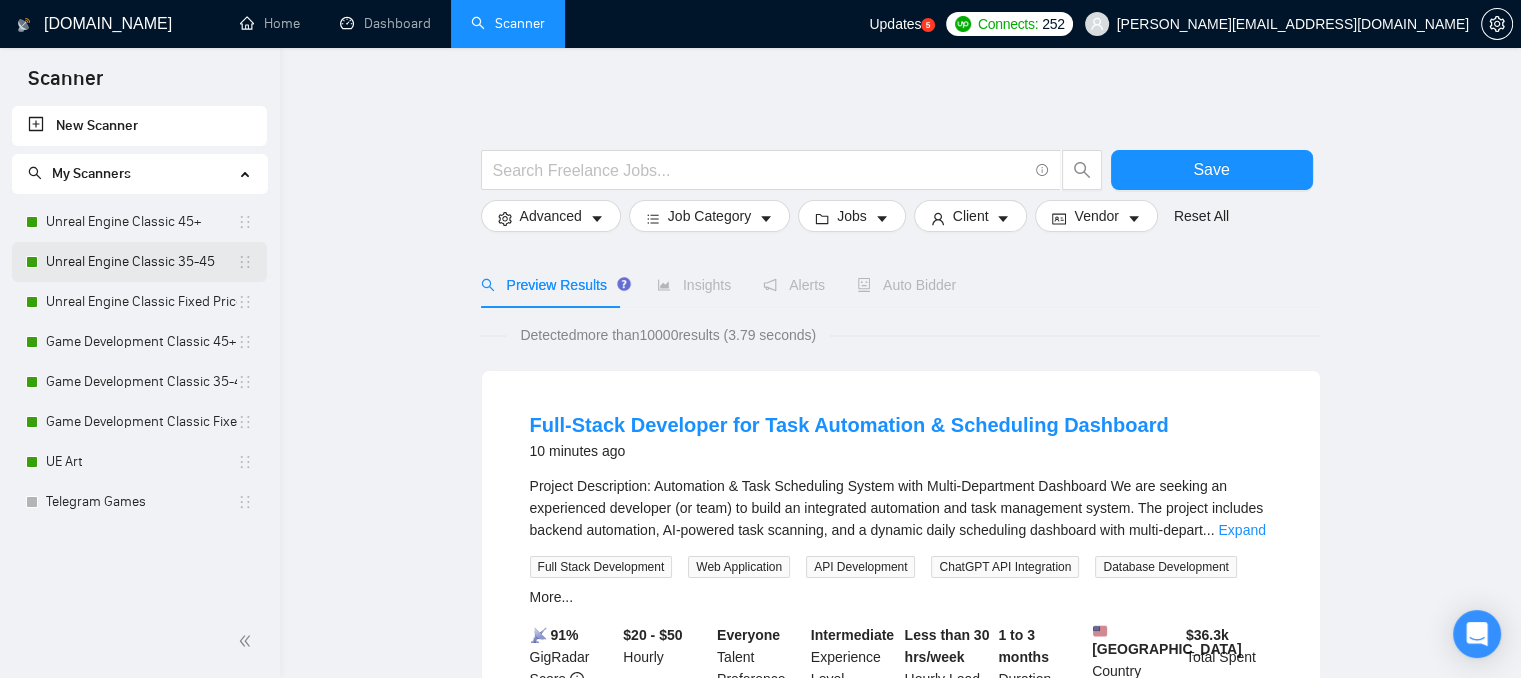 click on "Unreal Engine Classic 35-45" at bounding box center (141, 262) 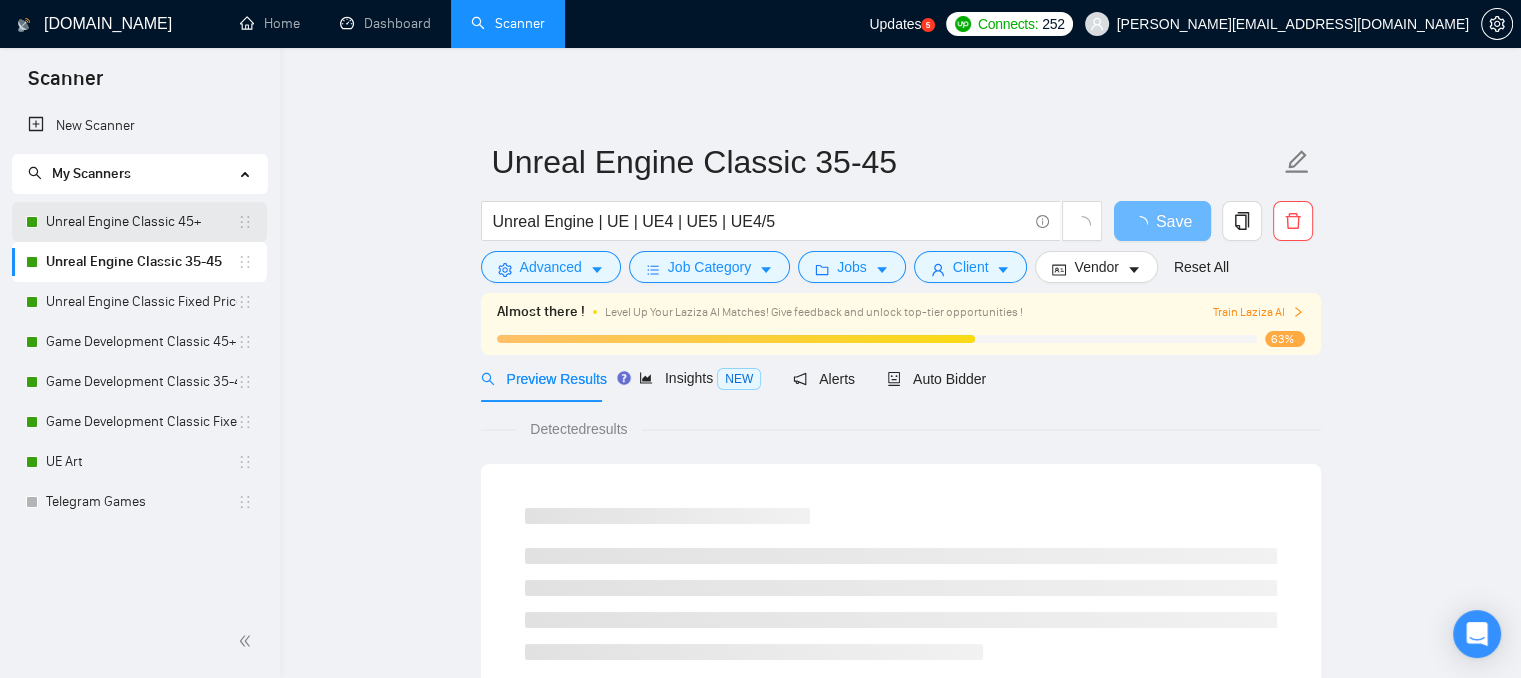 click on "Unreal Engine Classic 45+" at bounding box center (141, 222) 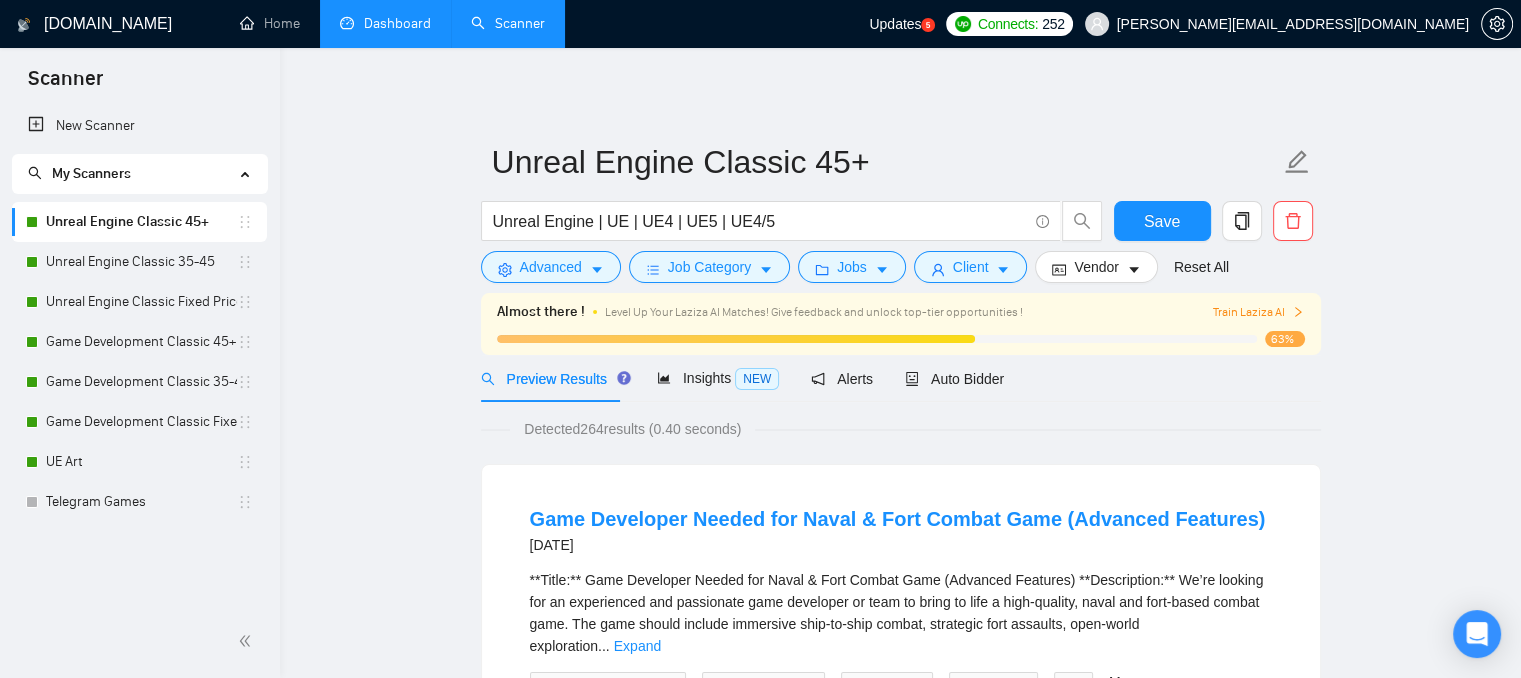 click on "Dashboard" at bounding box center (385, 23) 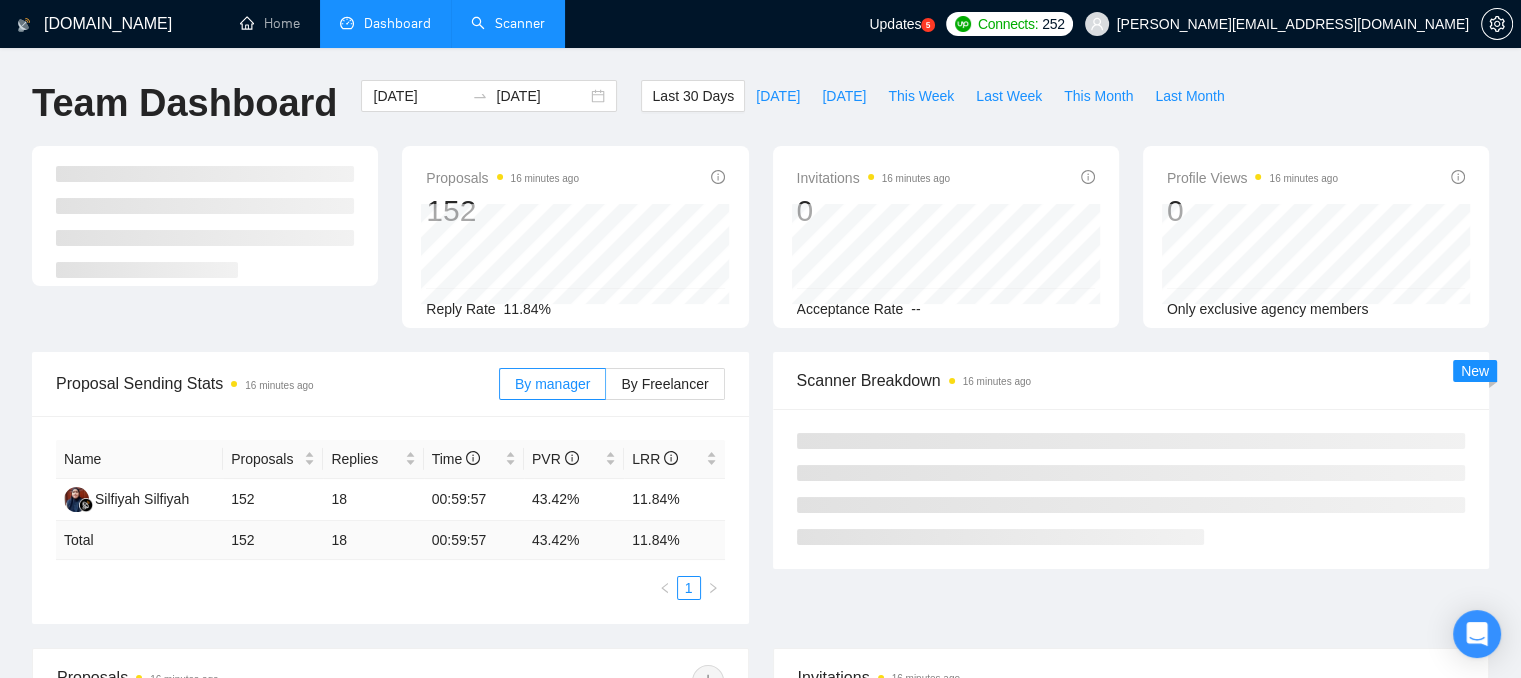 scroll, scrollTop: 100, scrollLeft: 0, axis: vertical 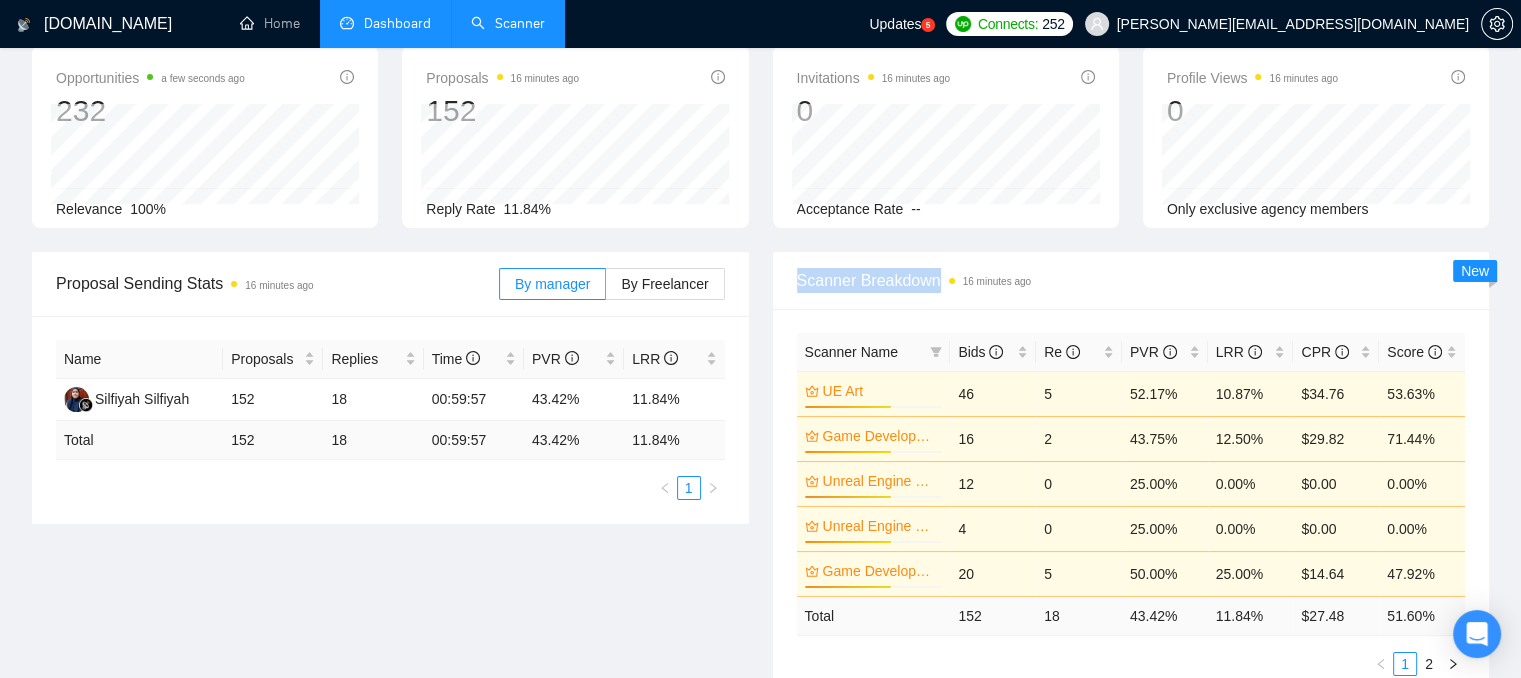 drag, startPoint x: 796, startPoint y: 283, endPoint x: 942, endPoint y: 285, distance: 146.0137 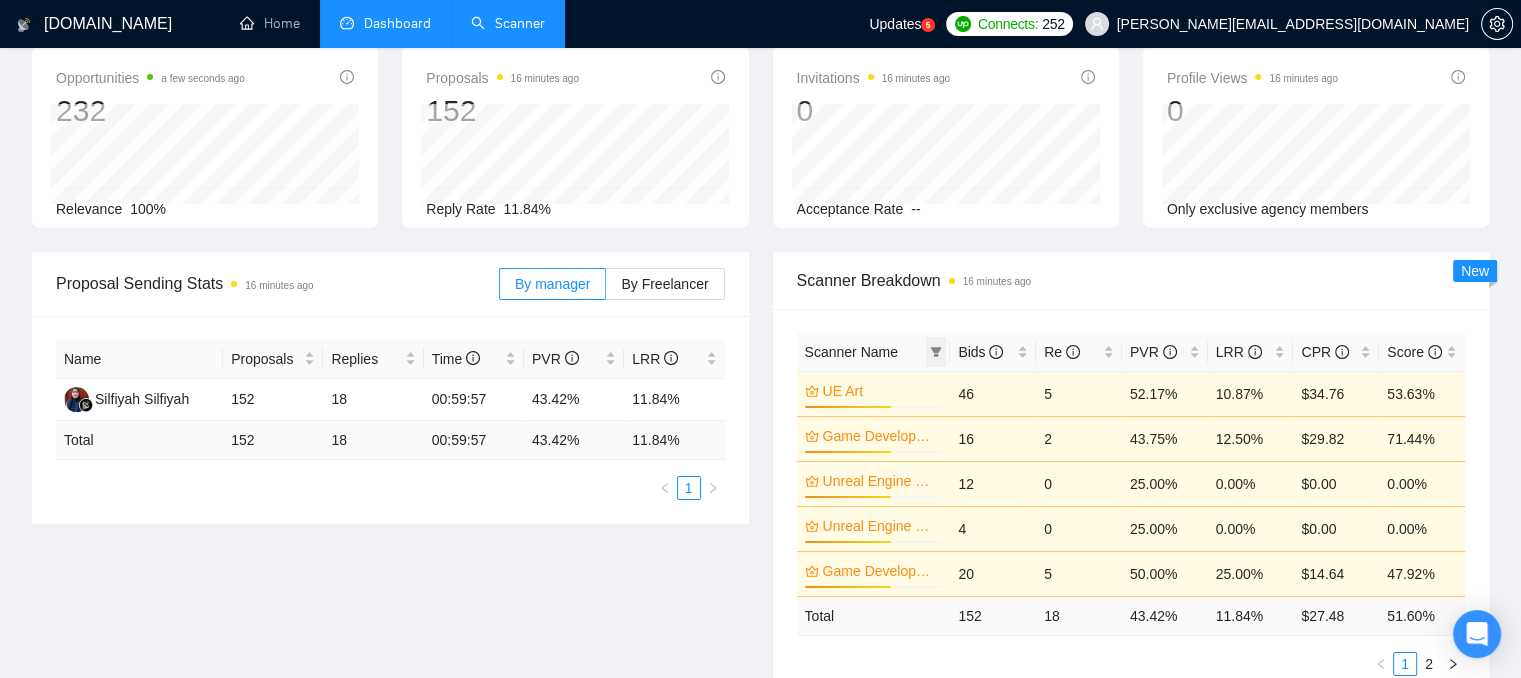 click 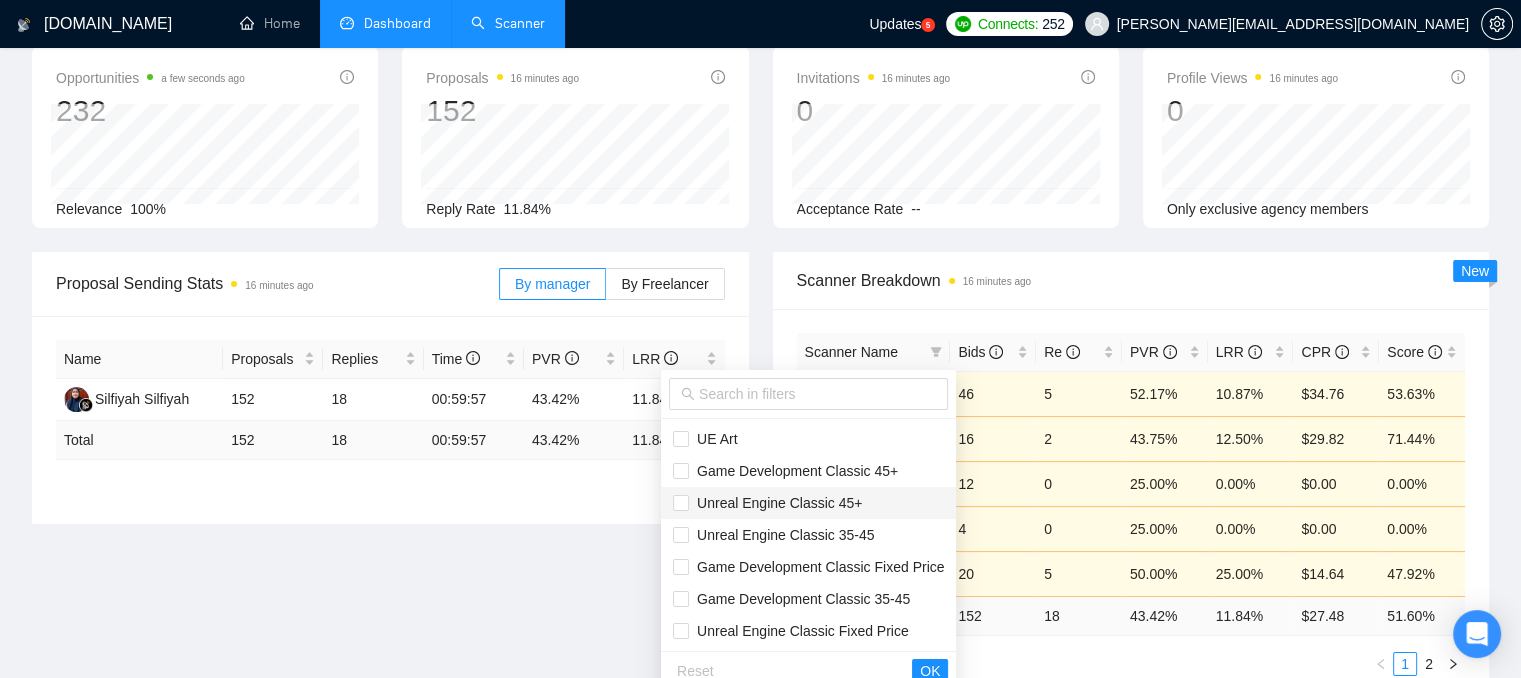 click on "Unreal Engine Classic 45+" at bounding box center [775, 503] 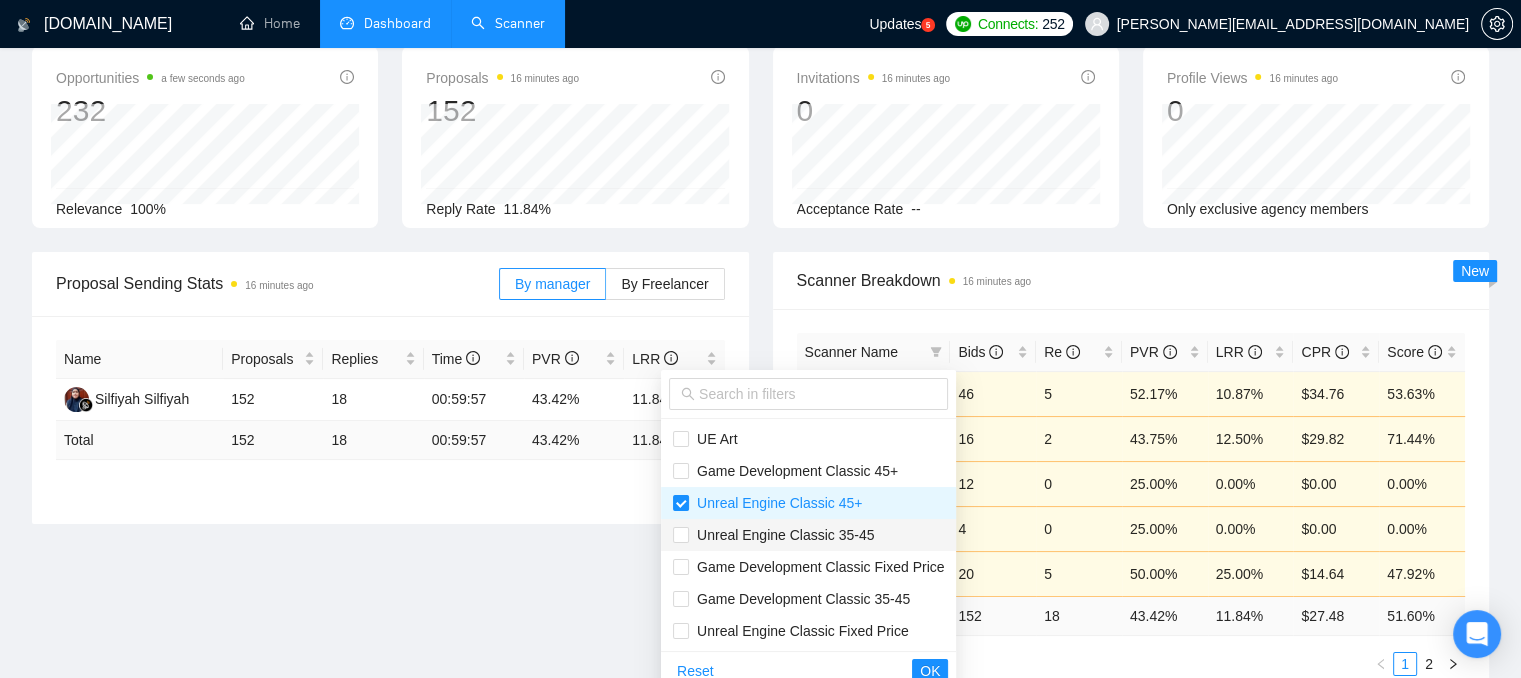 click on "Unreal Engine Classic 35-45" at bounding box center (781, 535) 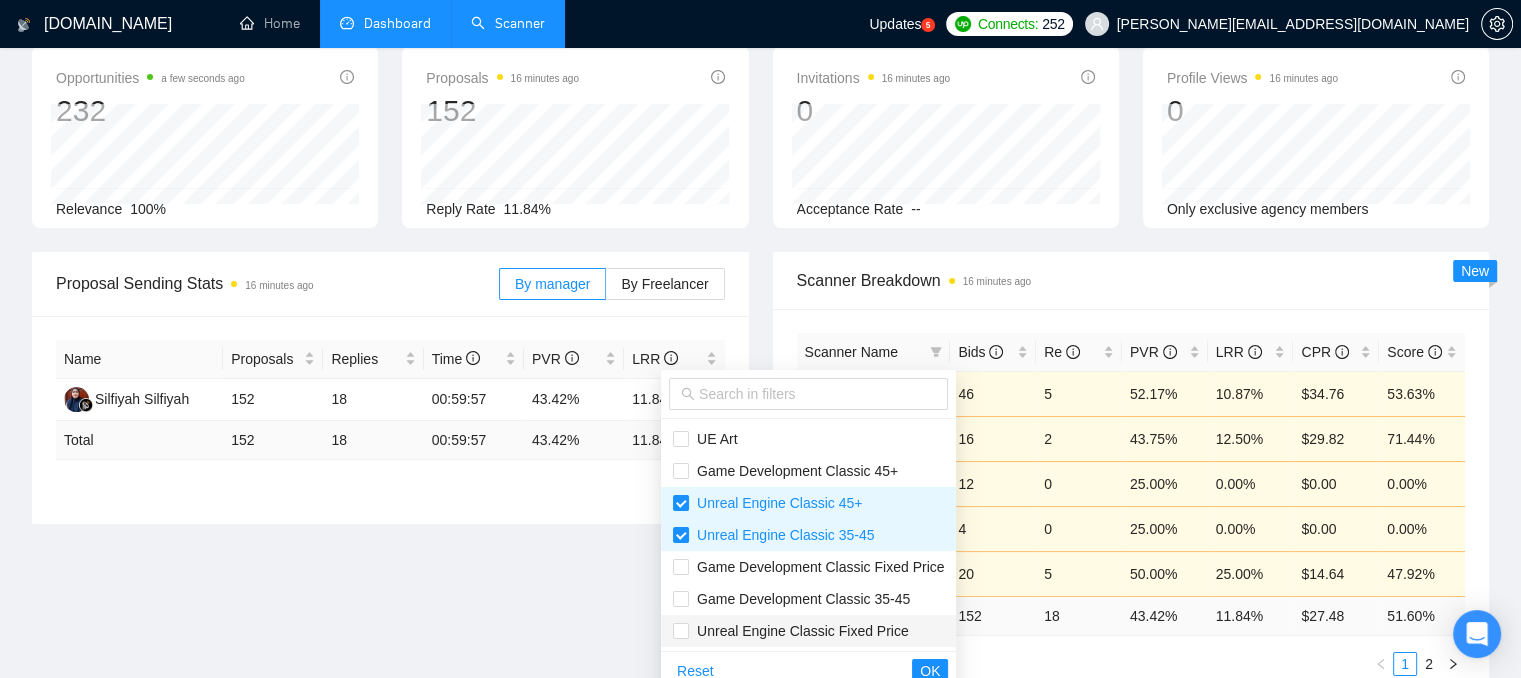 click on "Unreal Engine Classic Fixed Price" at bounding box center (799, 631) 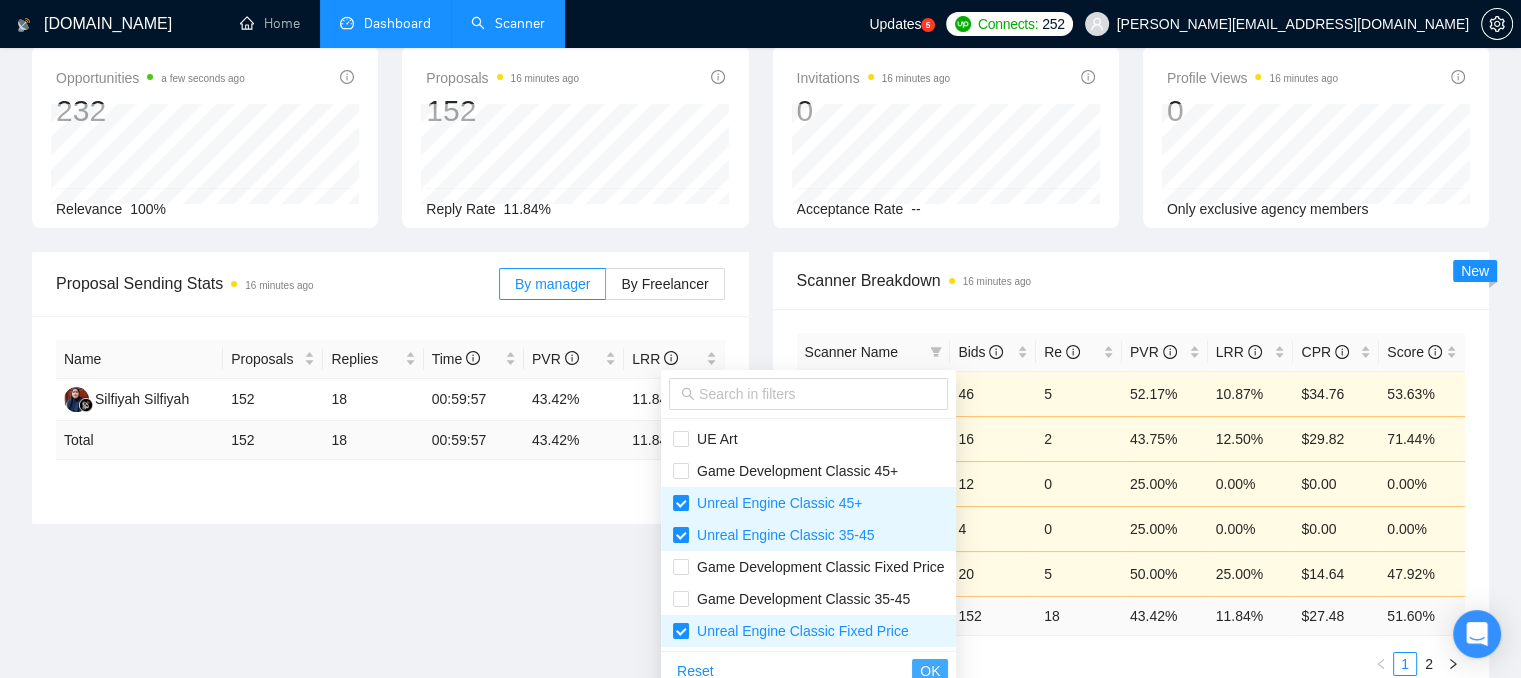click on "OK" at bounding box center [930, 671] 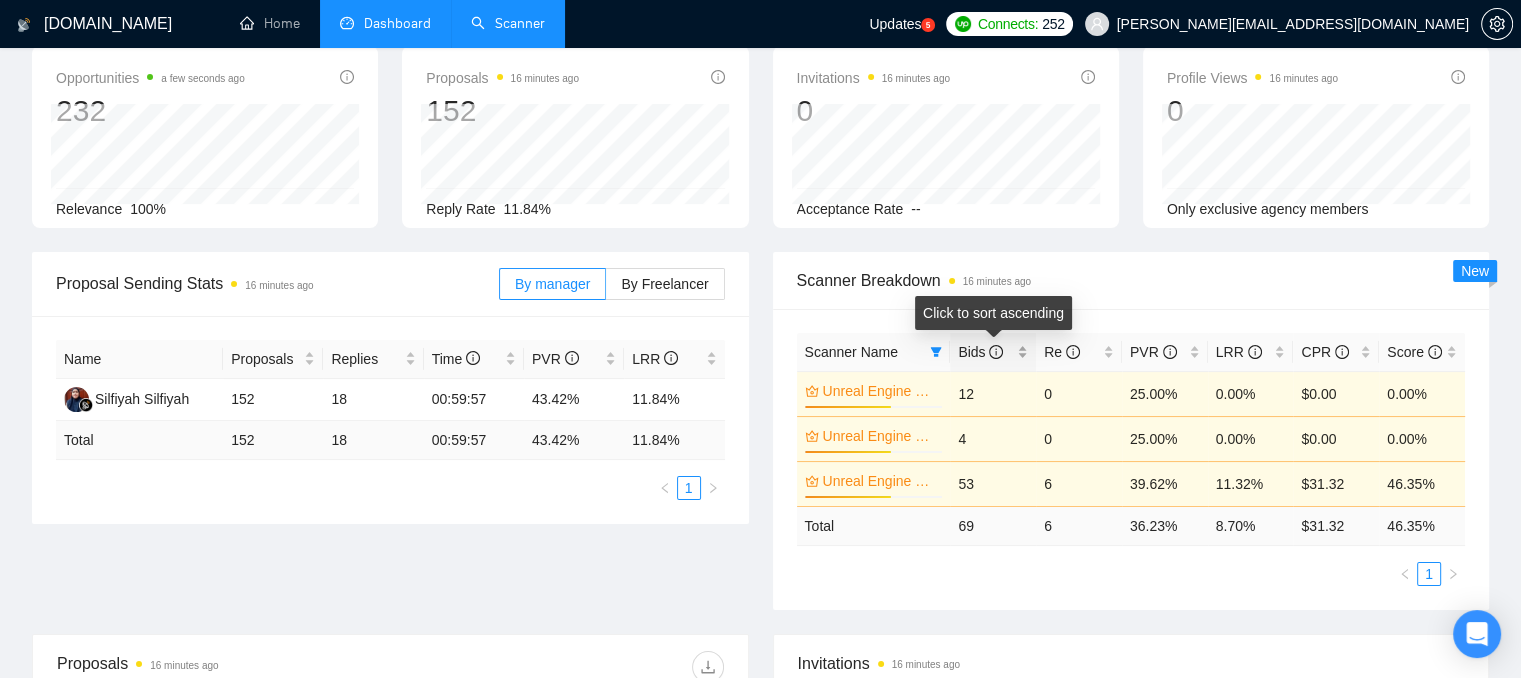 click on "Bids" at bounding box center (993, 352) 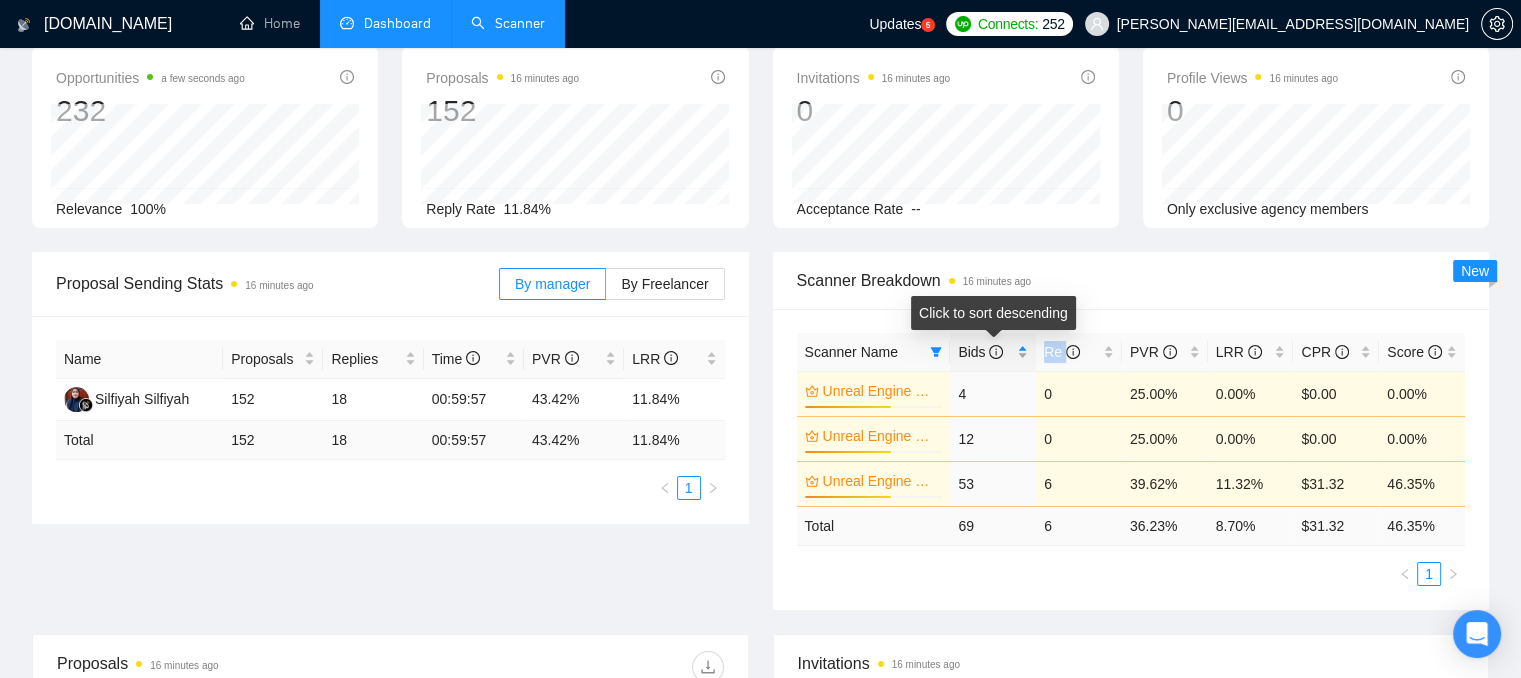 click on "Bids" at bounding box center [993, 352] 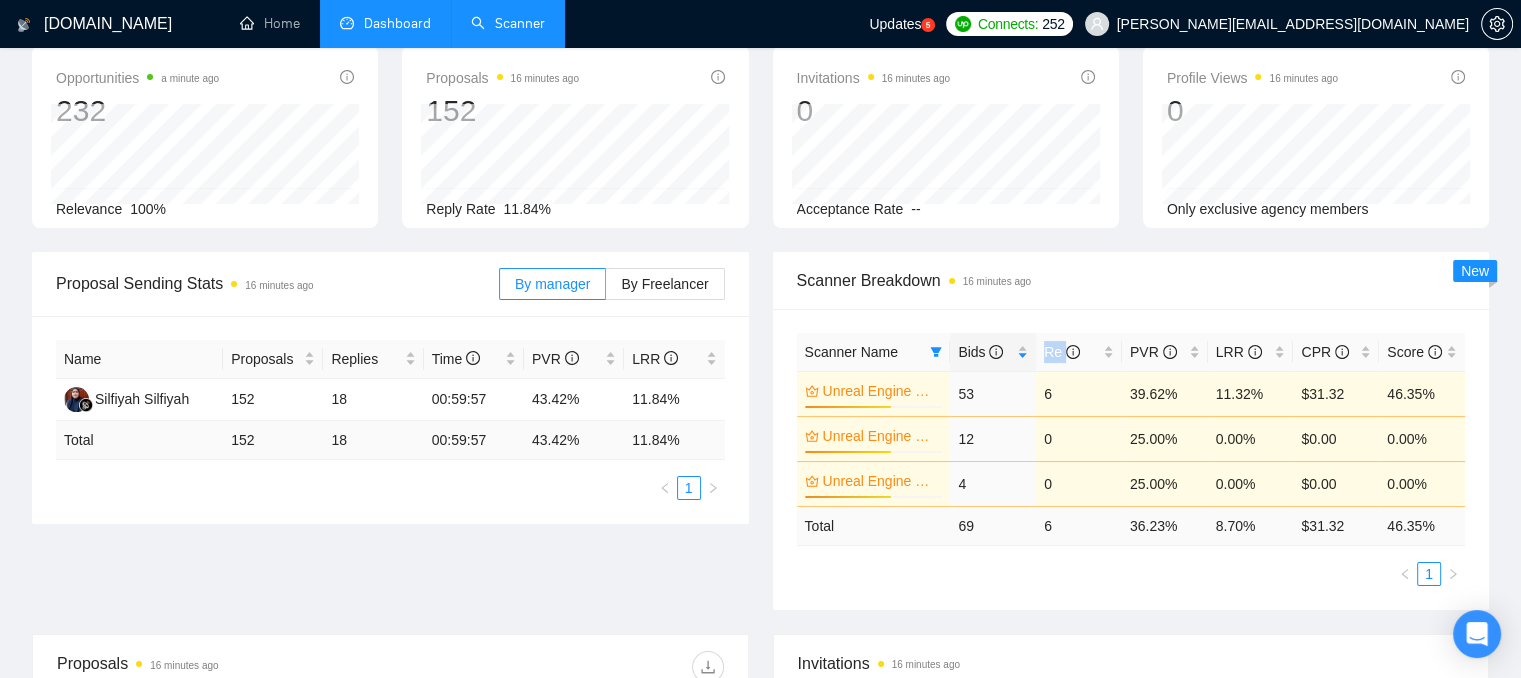 click on "Scanner" at bounding box center (508, 23) 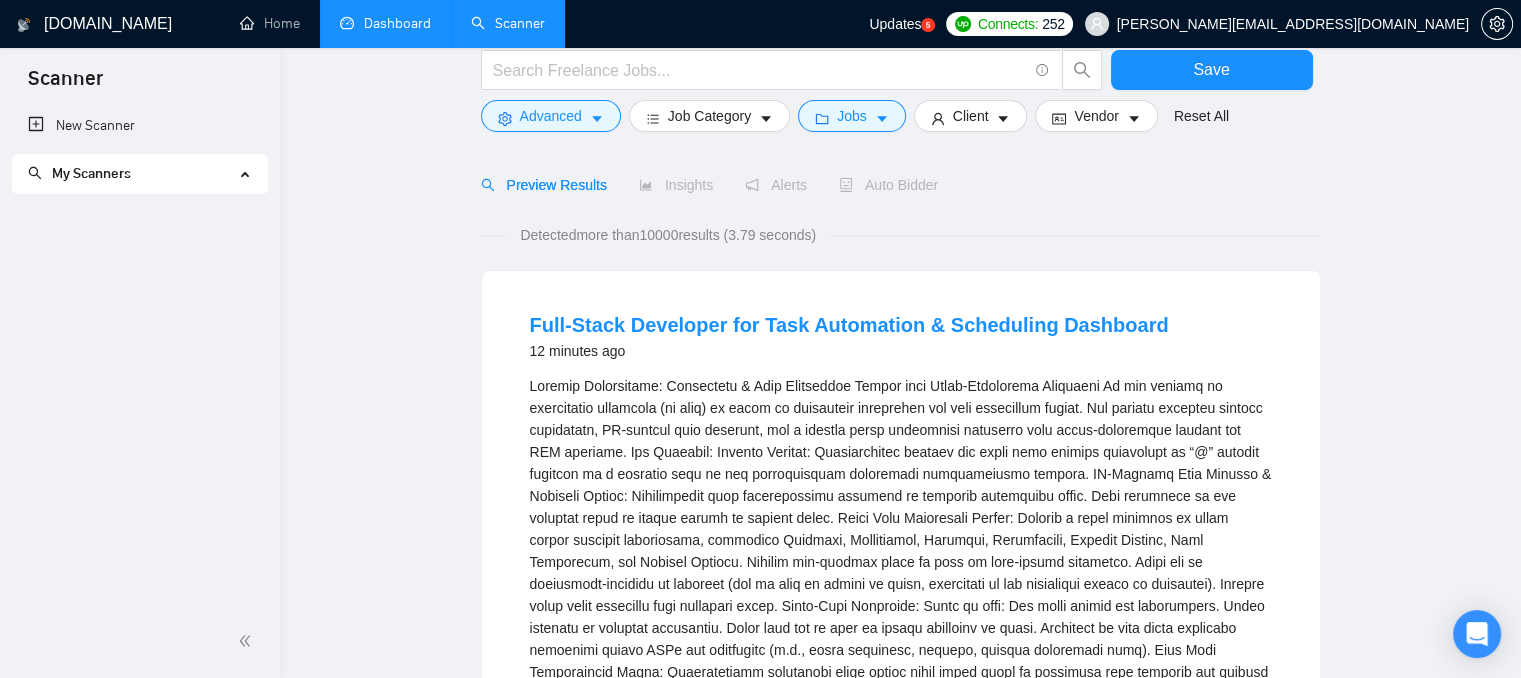 scroll, scrollTop: 0, scrollLeft: 0, axis: both 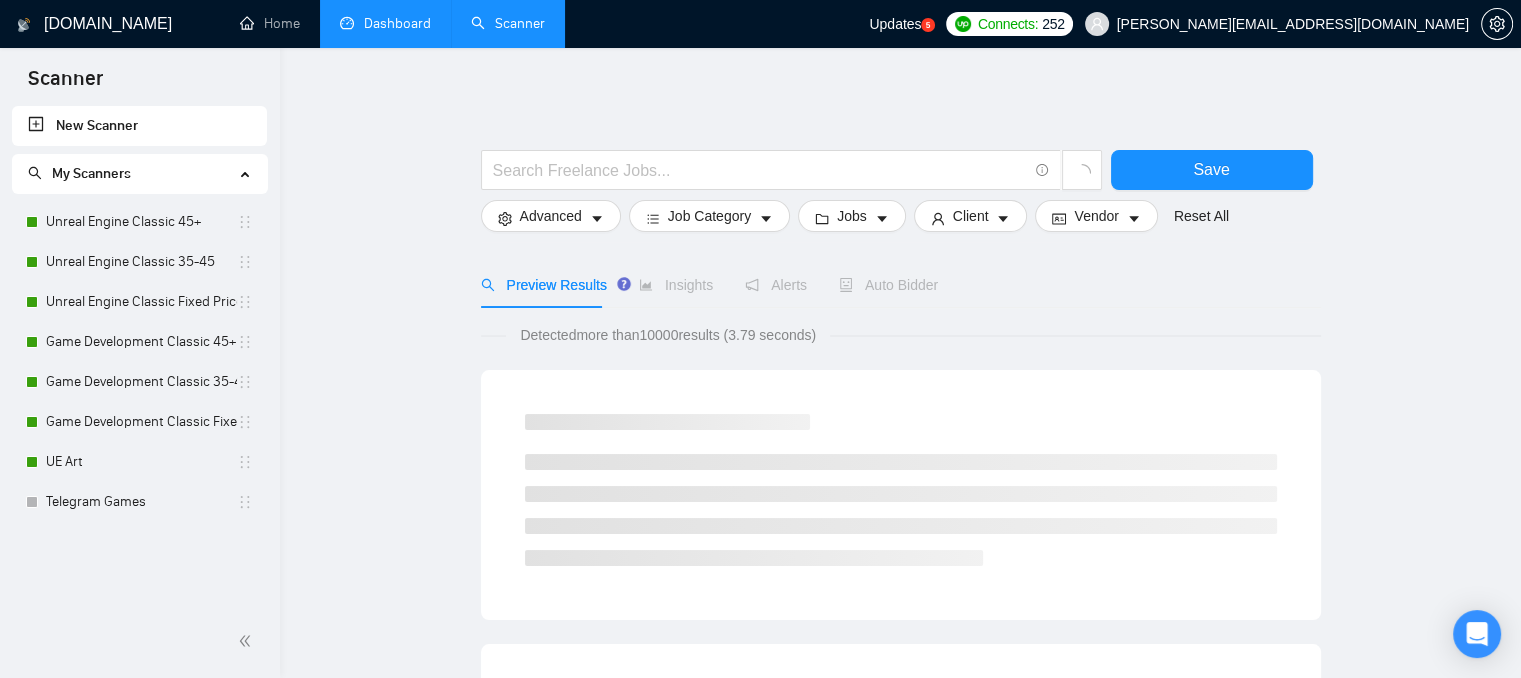 click on "My Scanners" at bounding box center (131, 174) 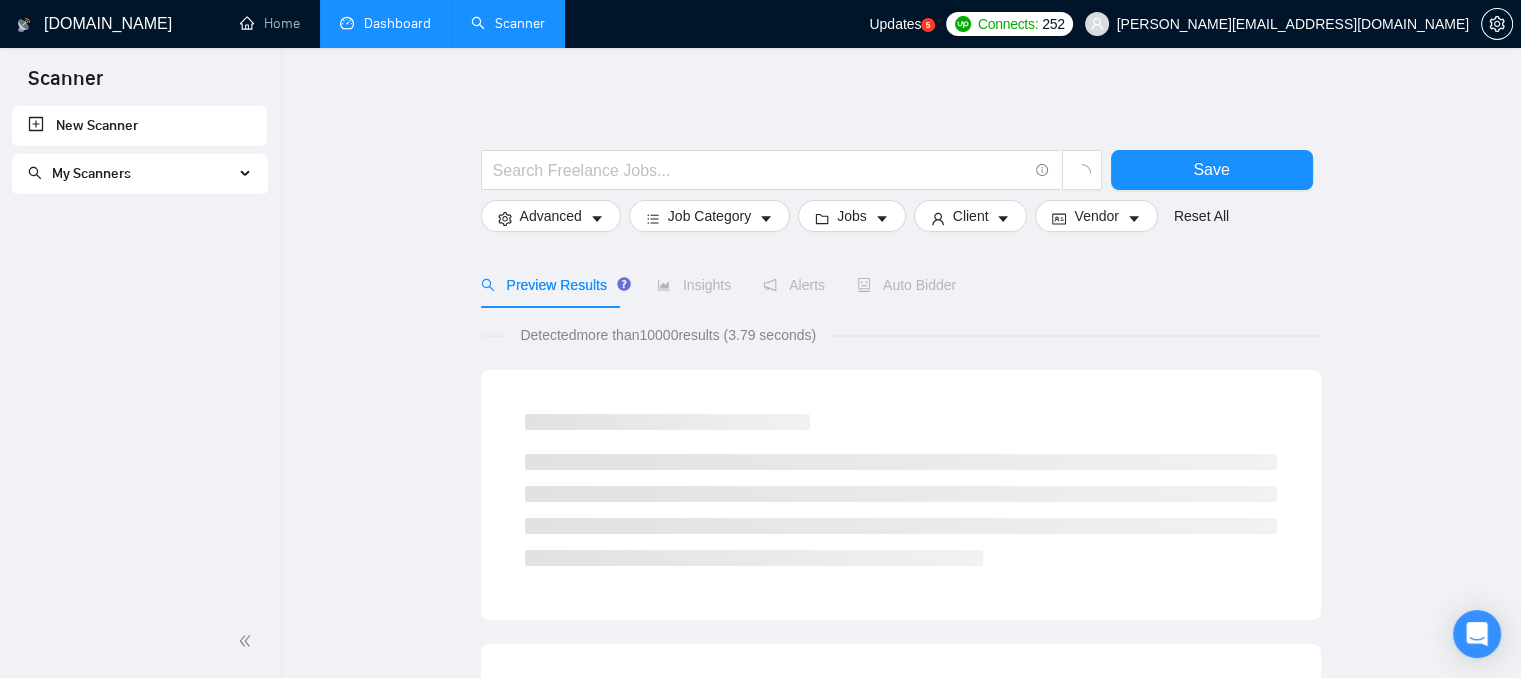 click on "My Scanners" at bounding box center (131, 174) 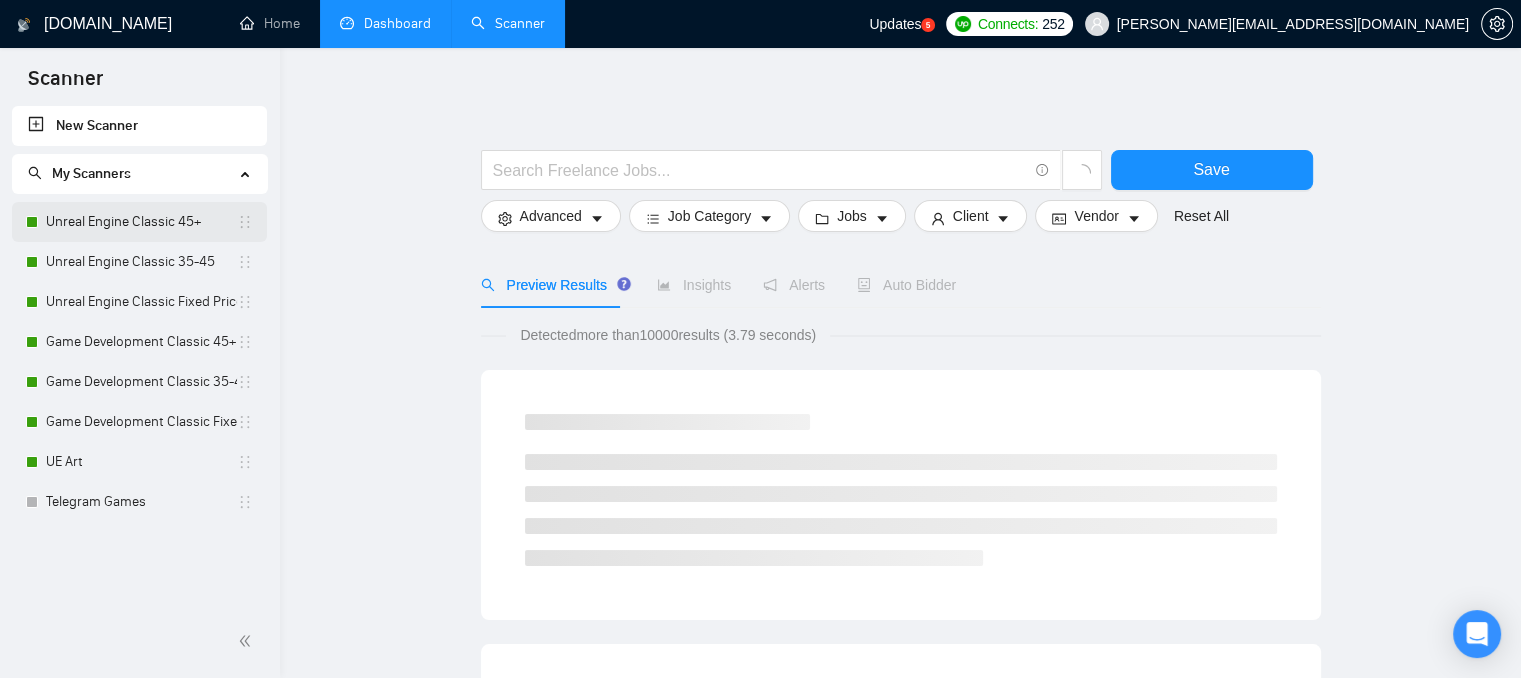 click on "Unreal Engine Classic 45+" at bounding box center [141, 222] 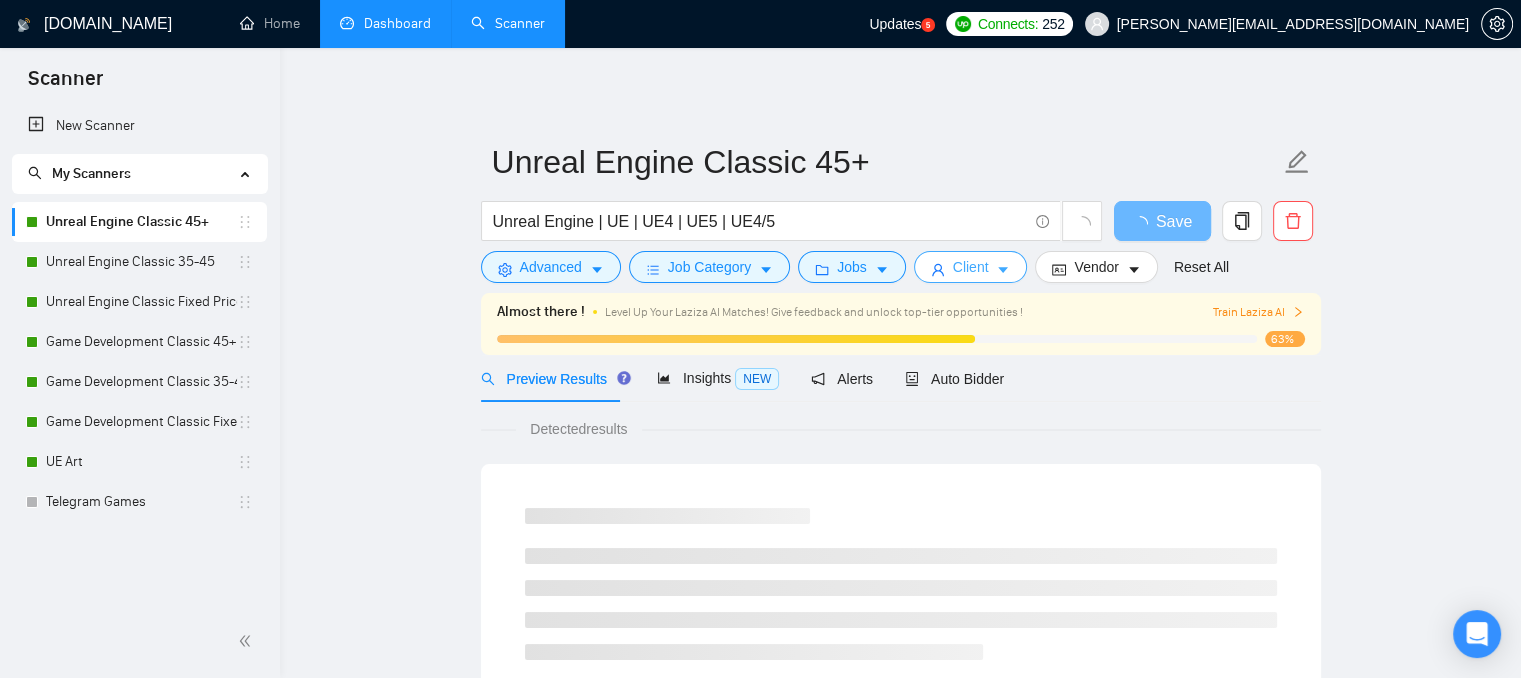 click on "Client" at bounding box center (971, 267) 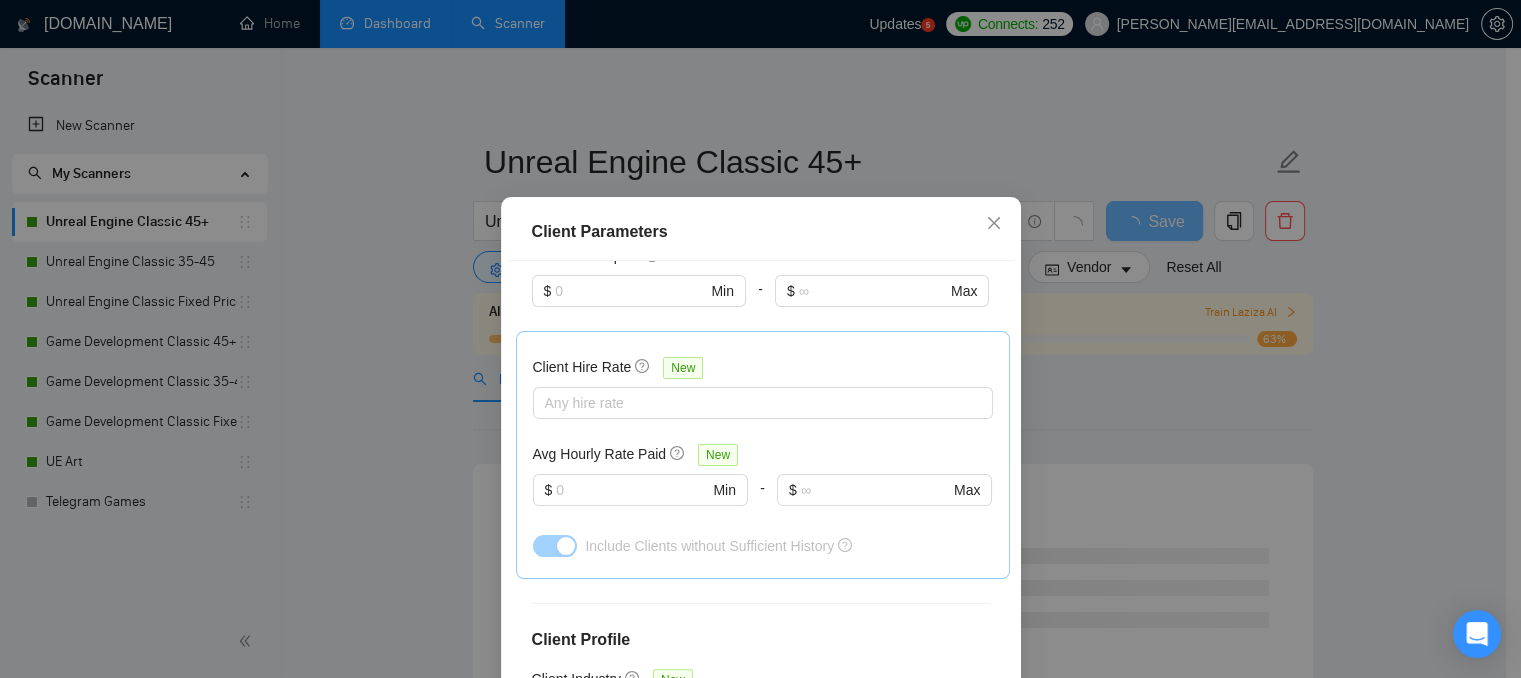 scroll, scrollTop: 600, scrollLeft: 0, axis: vertical 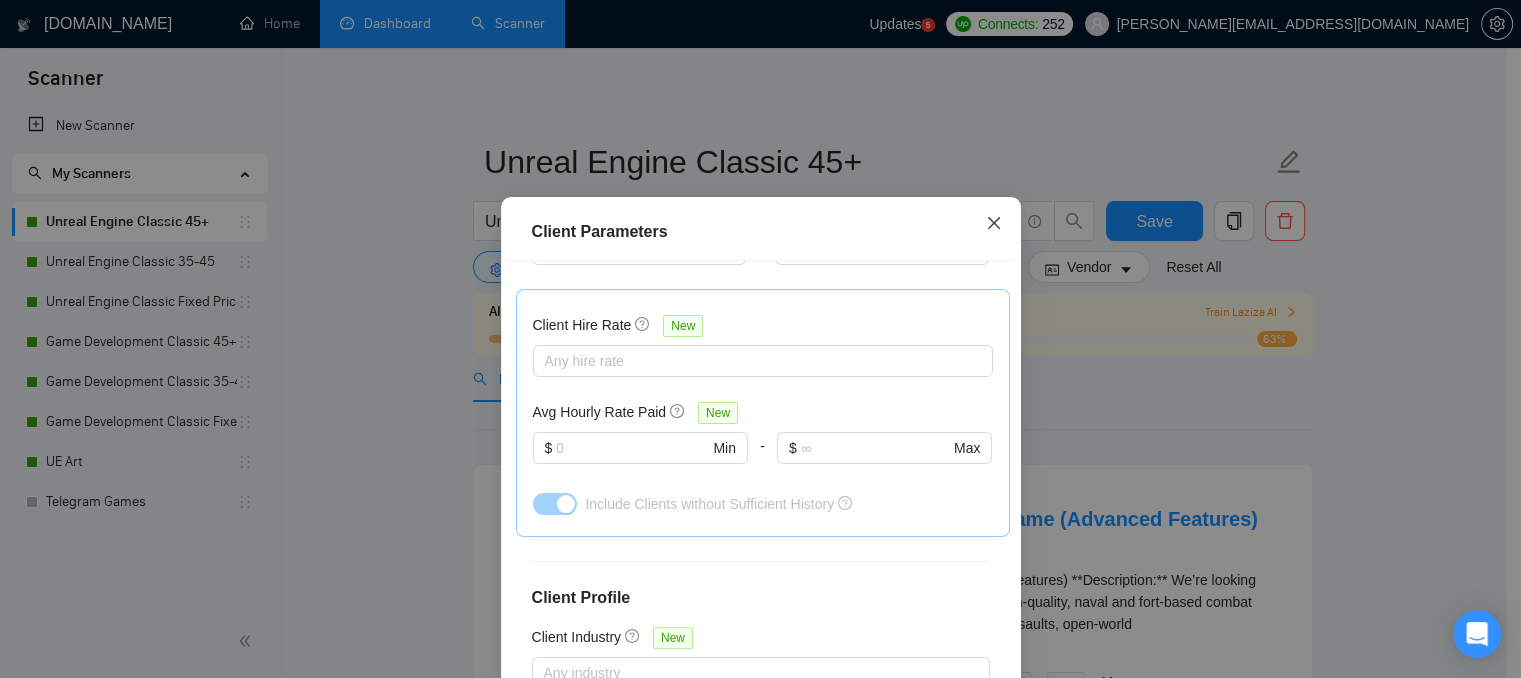 click 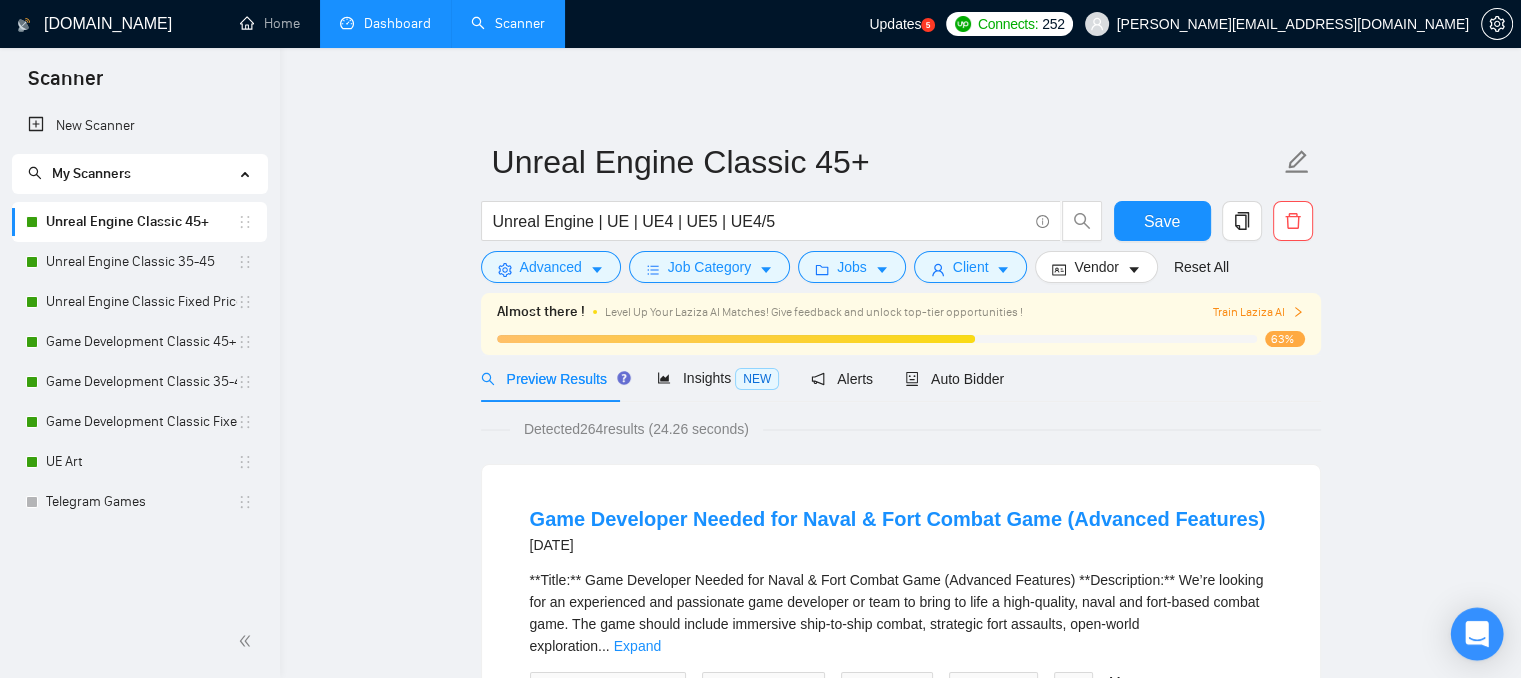 click 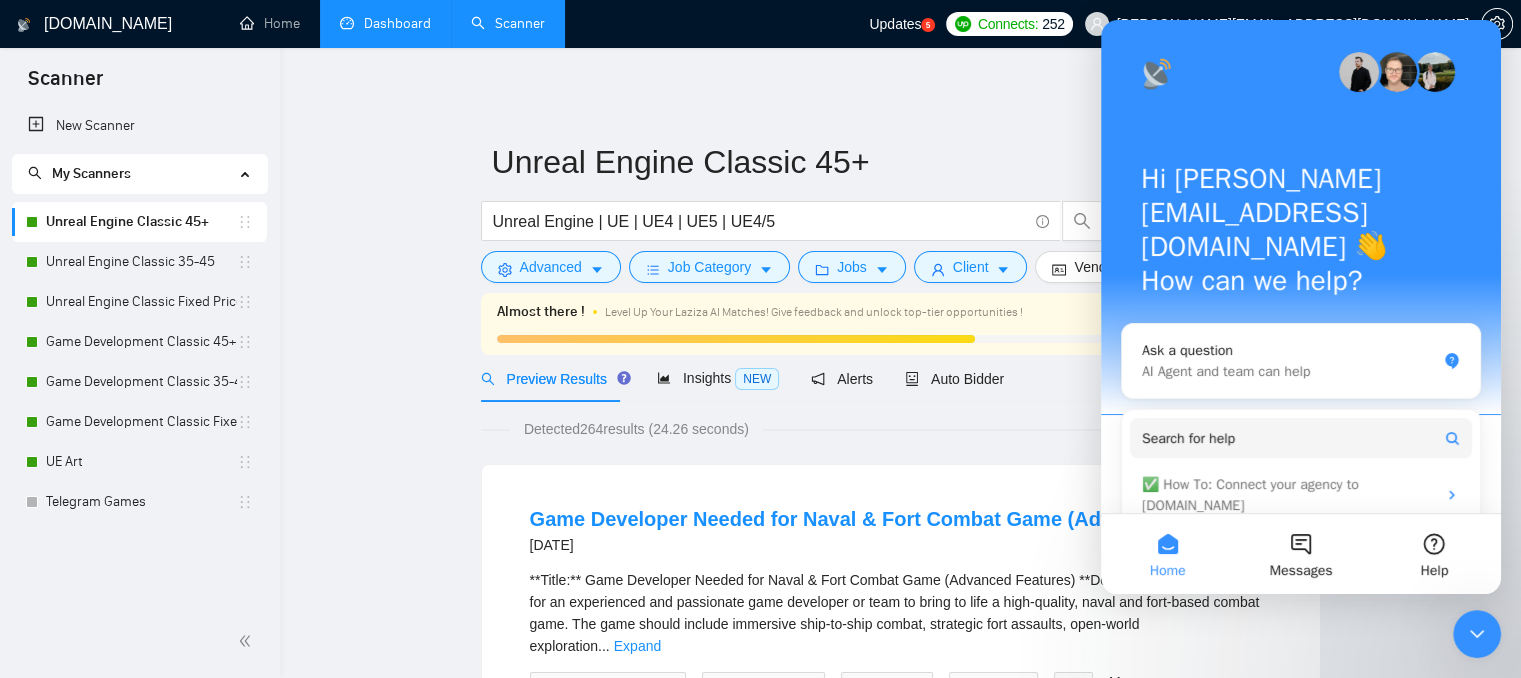 scroll, scrollTop: 0, scrollLeft: 0, axis: both 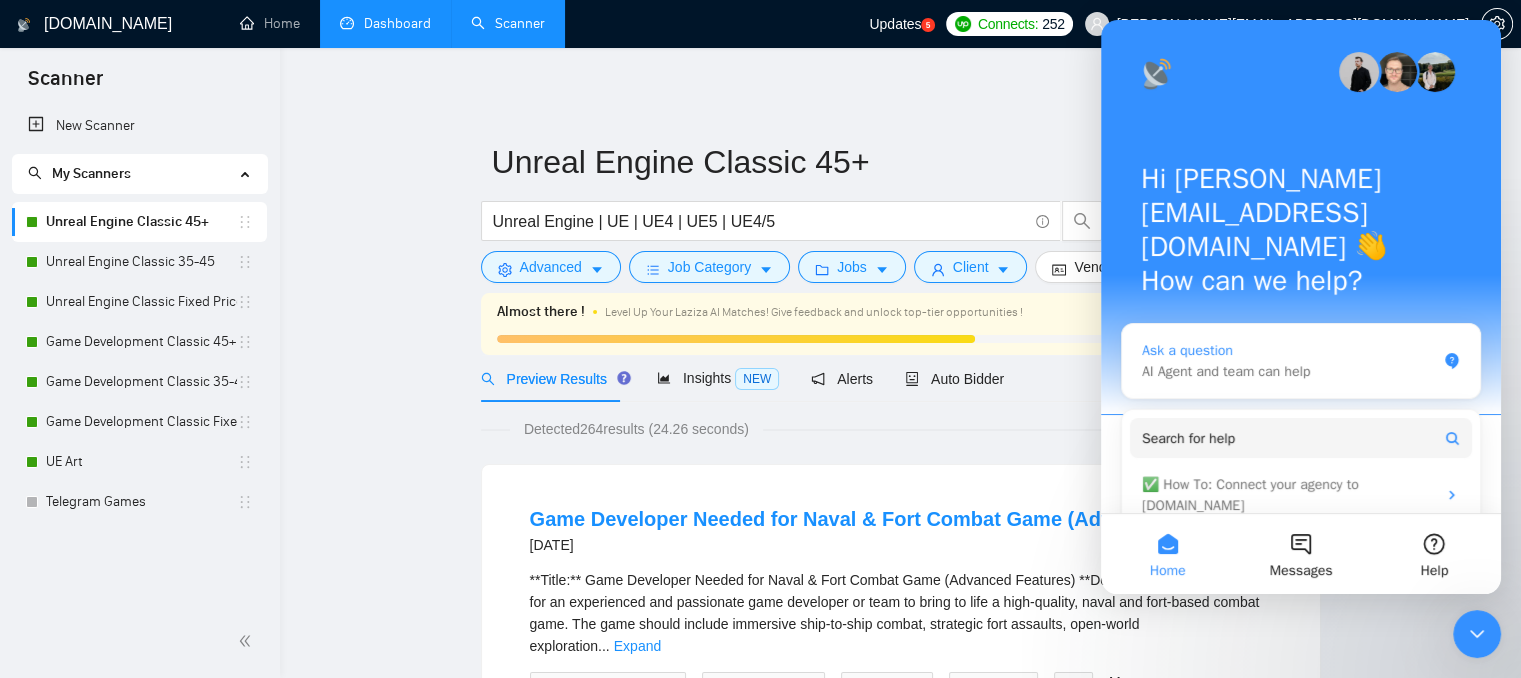 click on "AI Agent and team can help" at bounding box center [1289, 371] 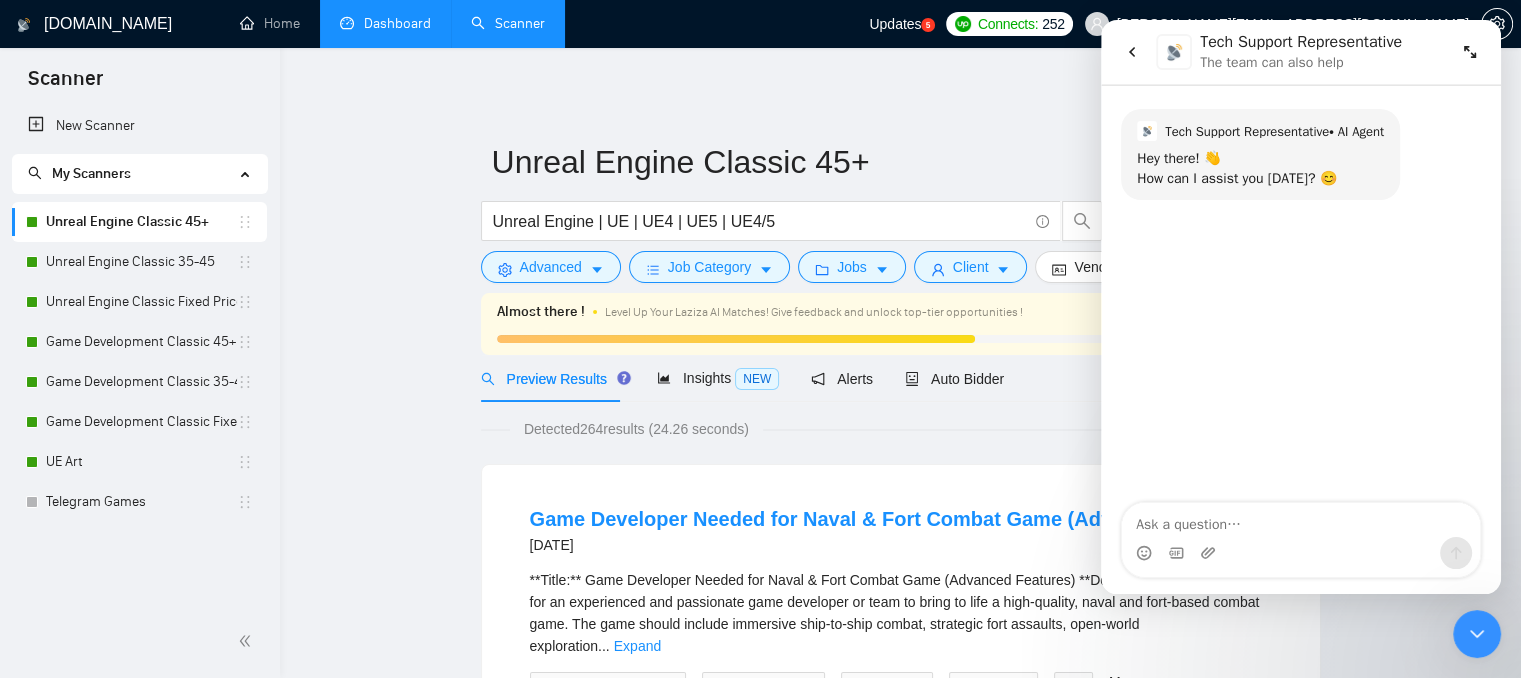 click at bounding box center (1301, 520) 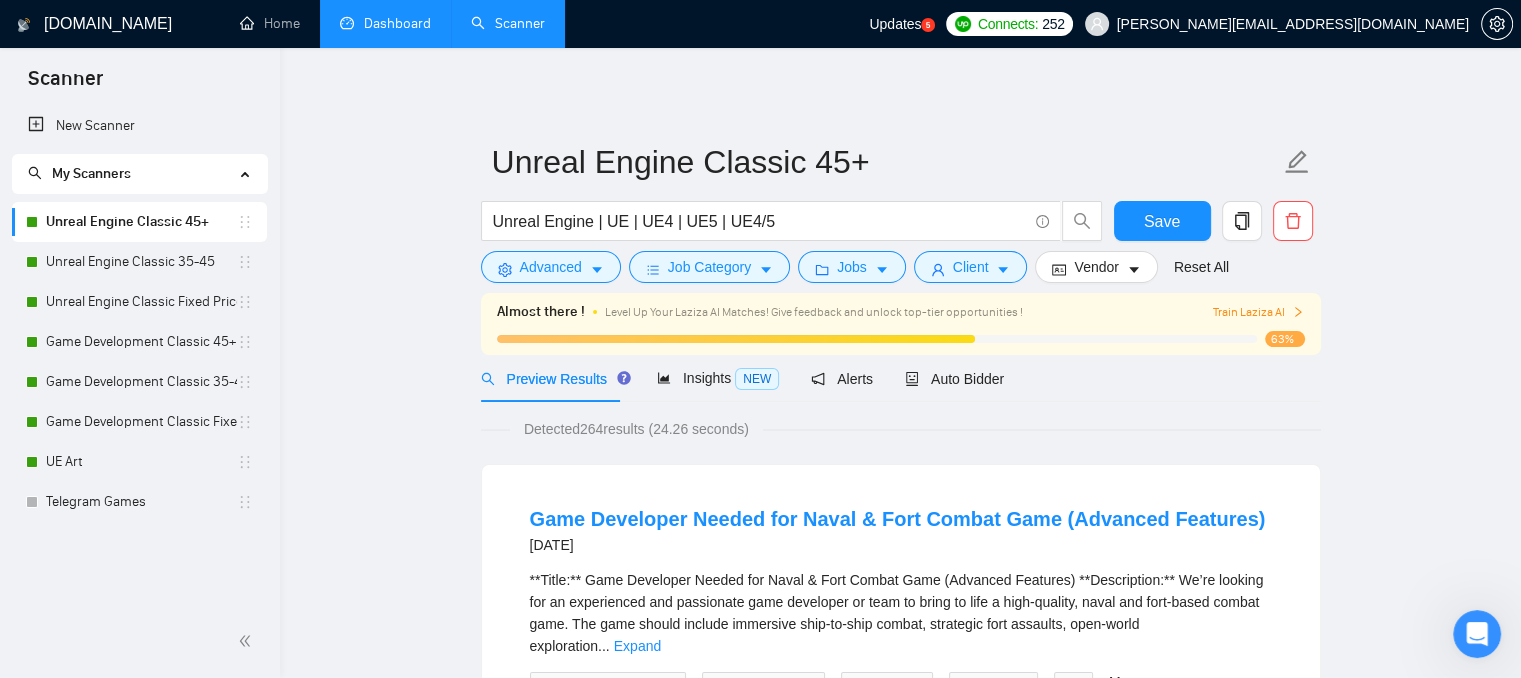 scroll, scrollTop: 0, scrollLeft: 0, axis: both 